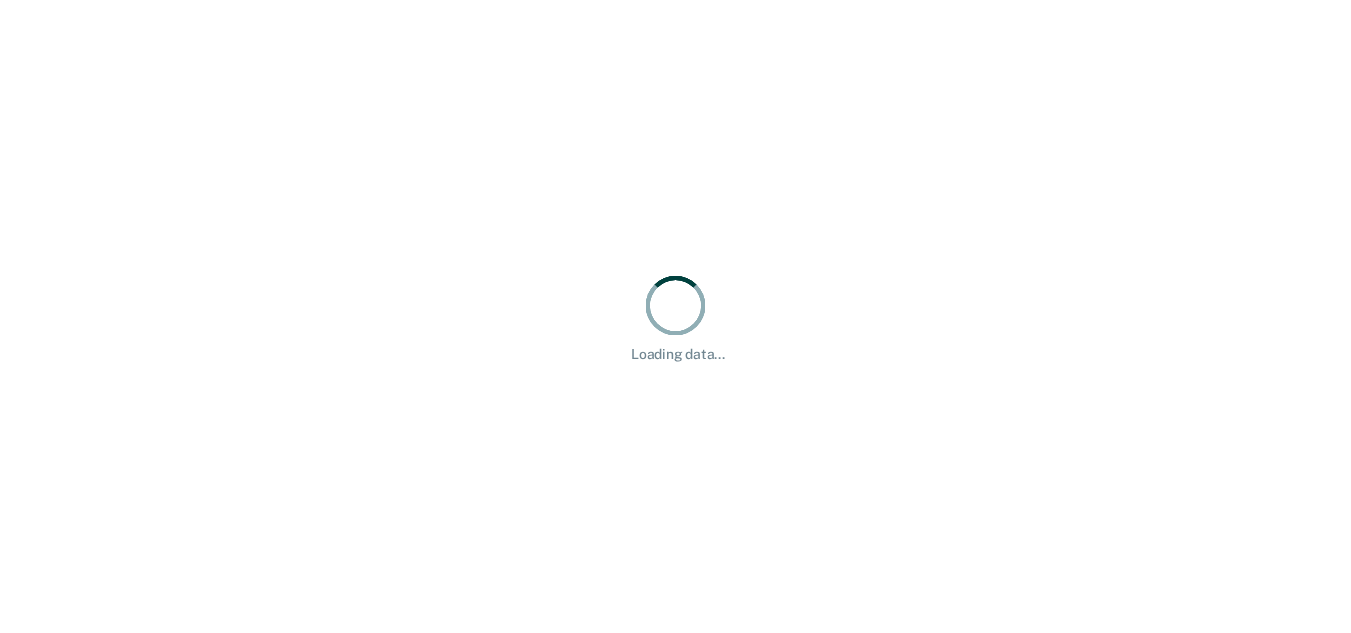 scroll, scrollTop: 0, scrollLeft: 0, axis: both 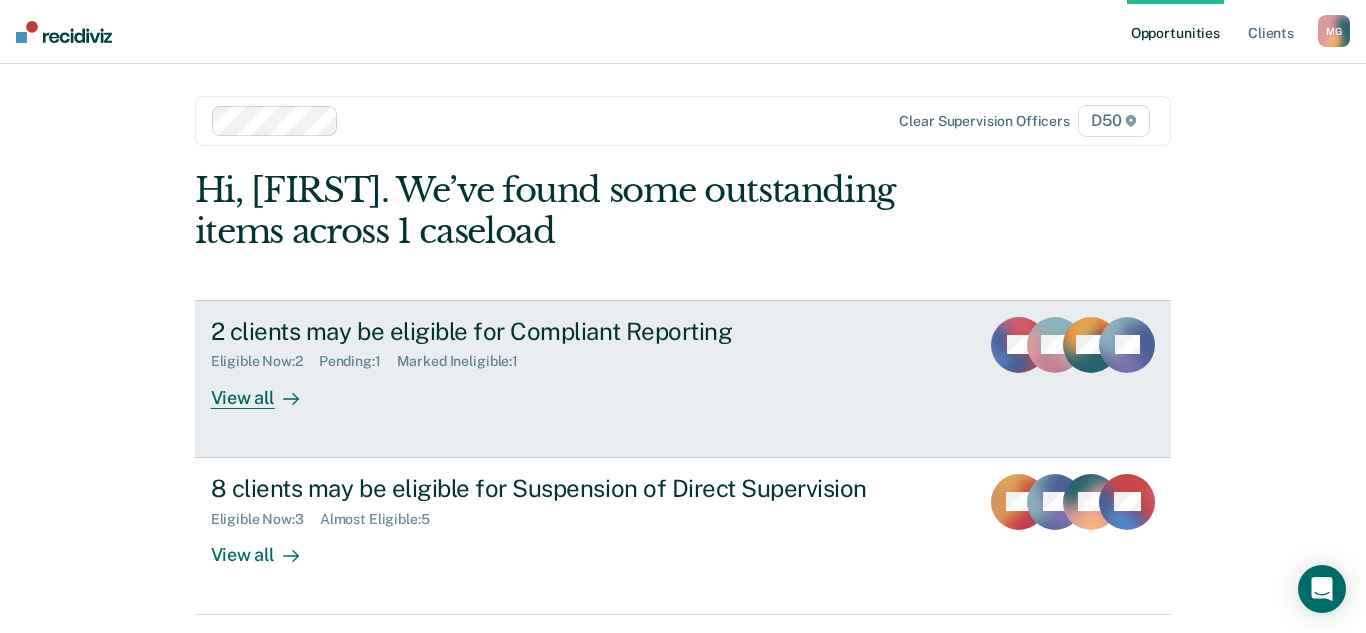 click at bounding box center (287, 397) 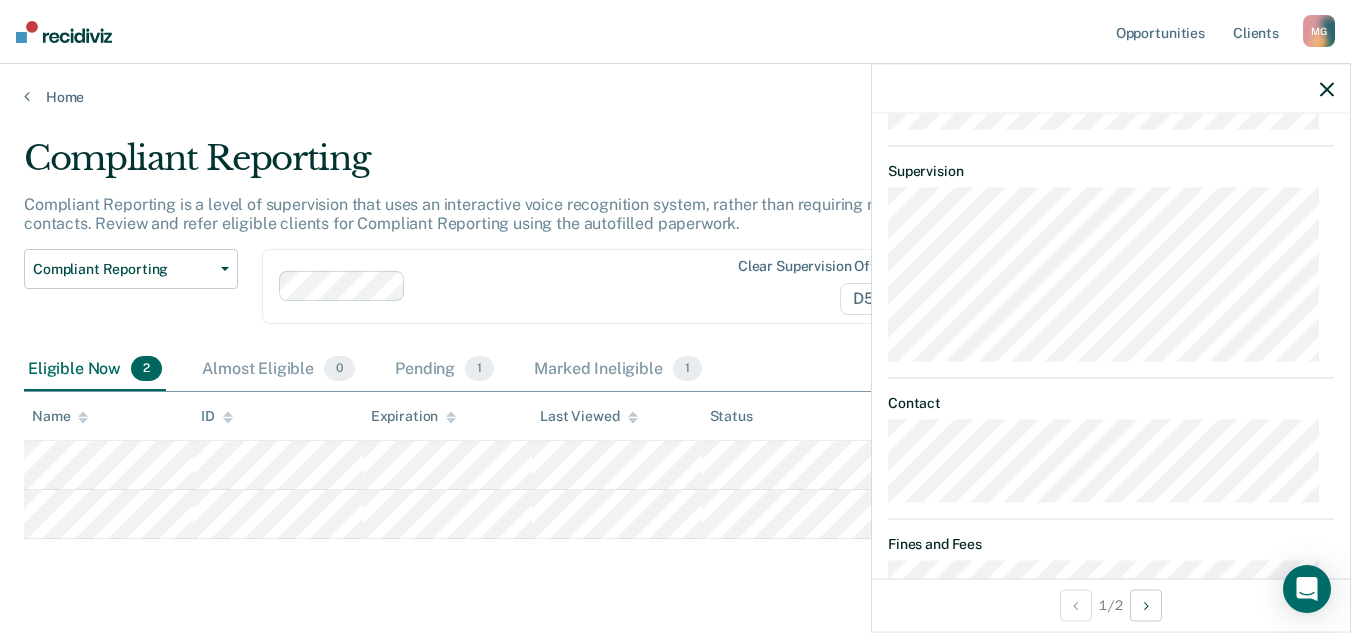 scroll, scrollTop: 1743, scrollLeft: 0, axis: vertical 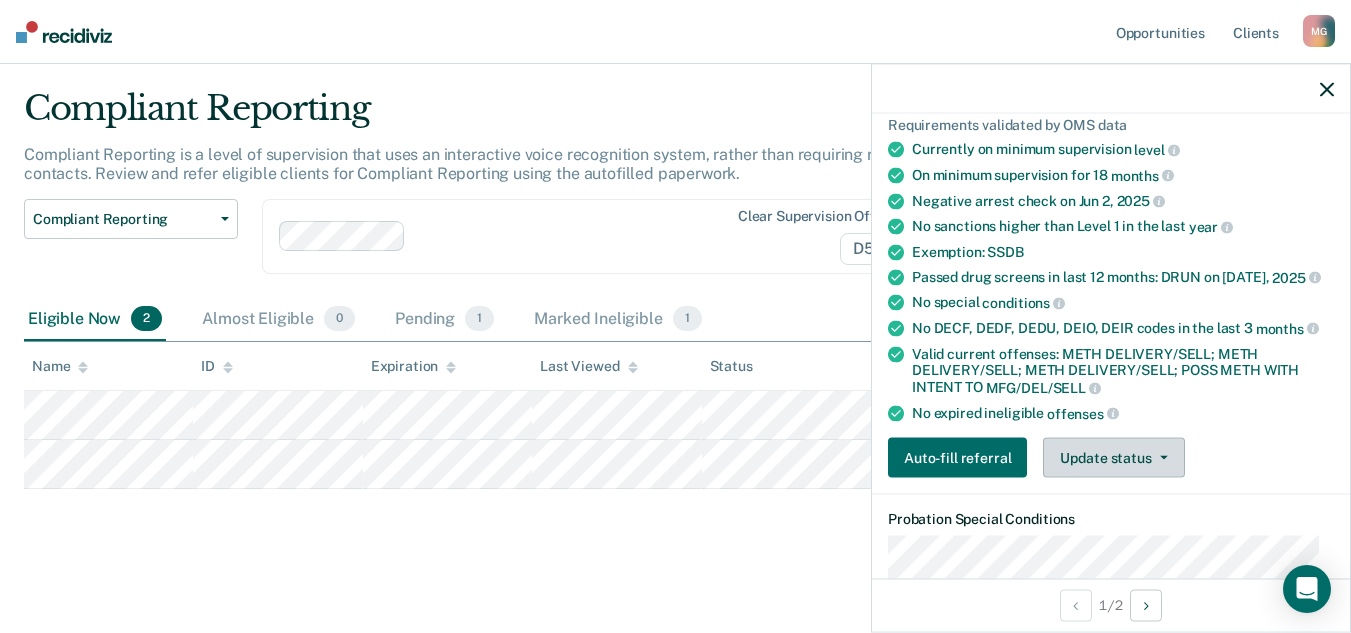 click on "Update status" at bounding box center [1113, 458] 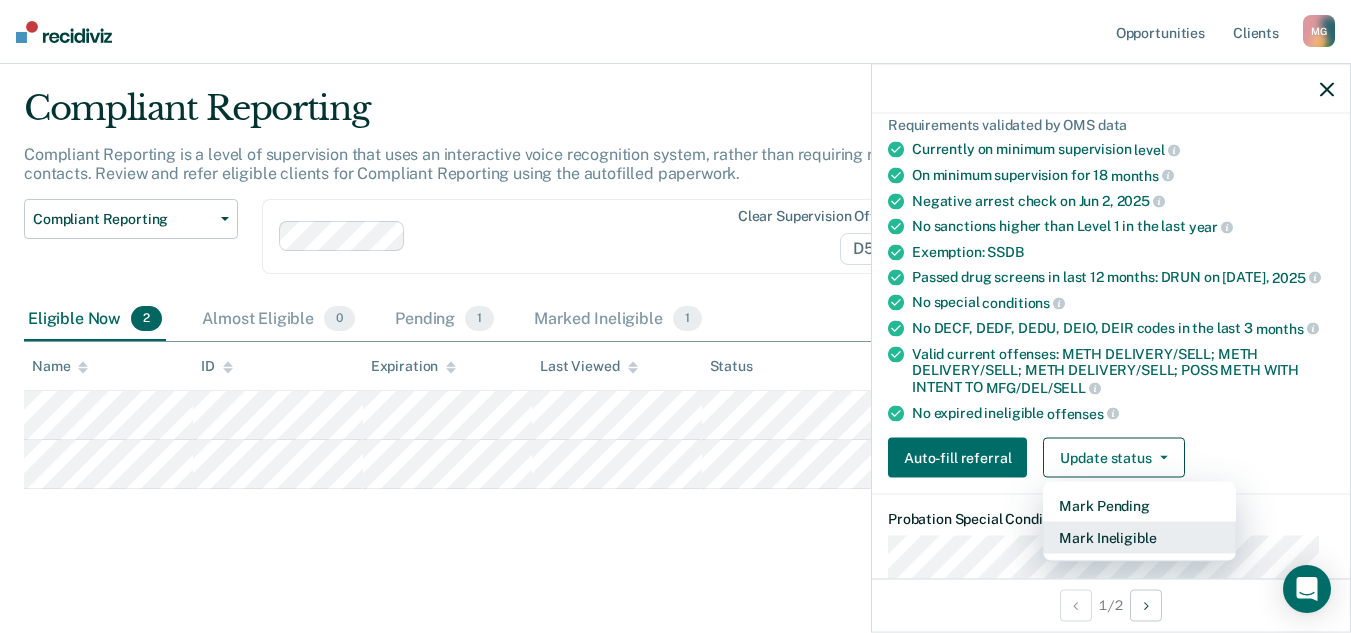 click on "Mark Ineligible" at bounding box center (1139, 538) 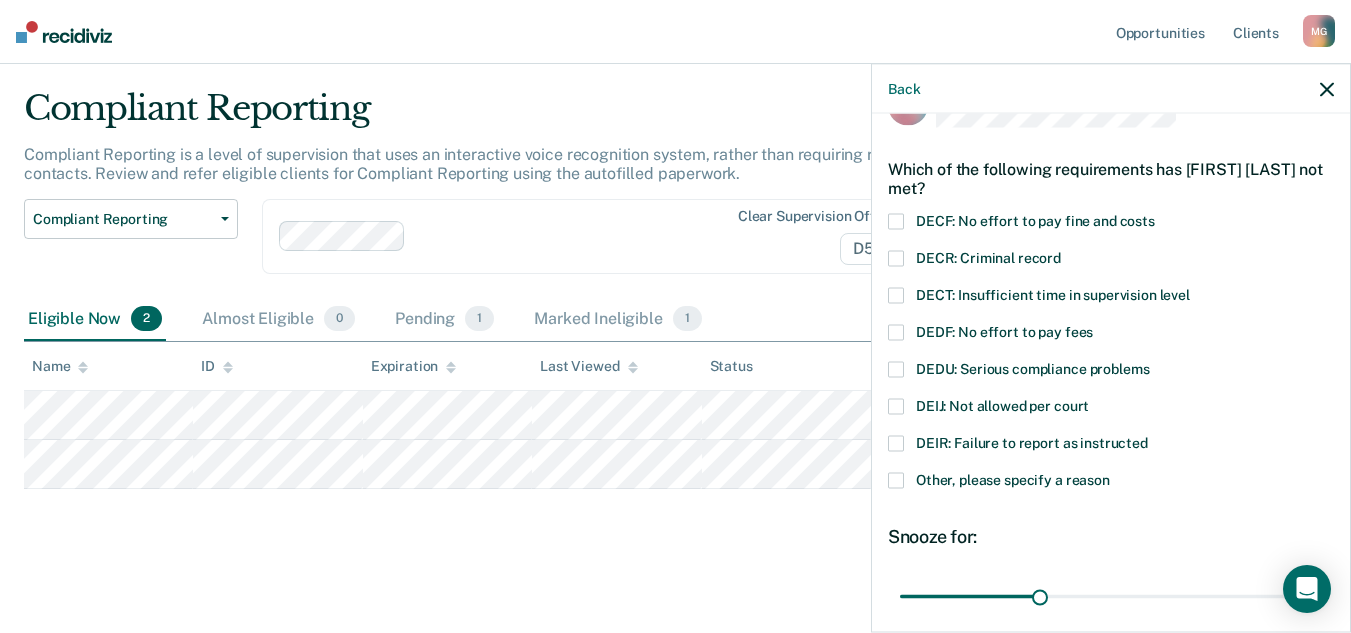 scroll, scrollTop: 57, scrollLeft: 0, axis: vertical 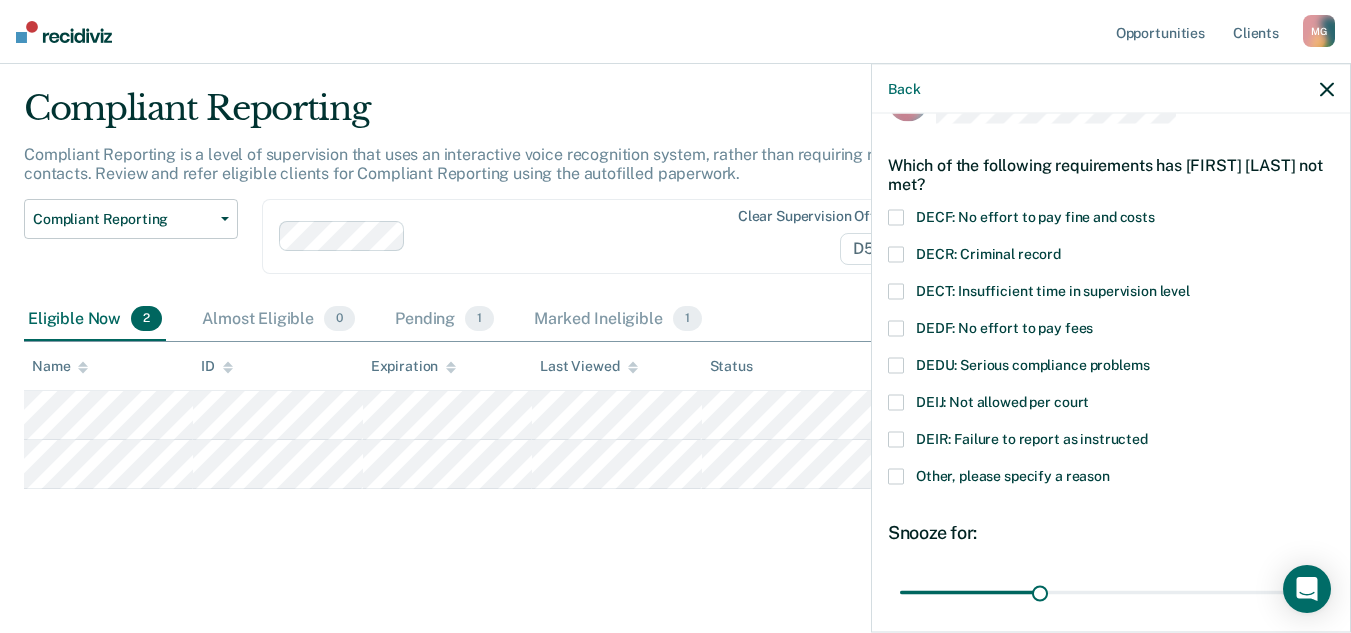 click at bounding box center (896, 477) 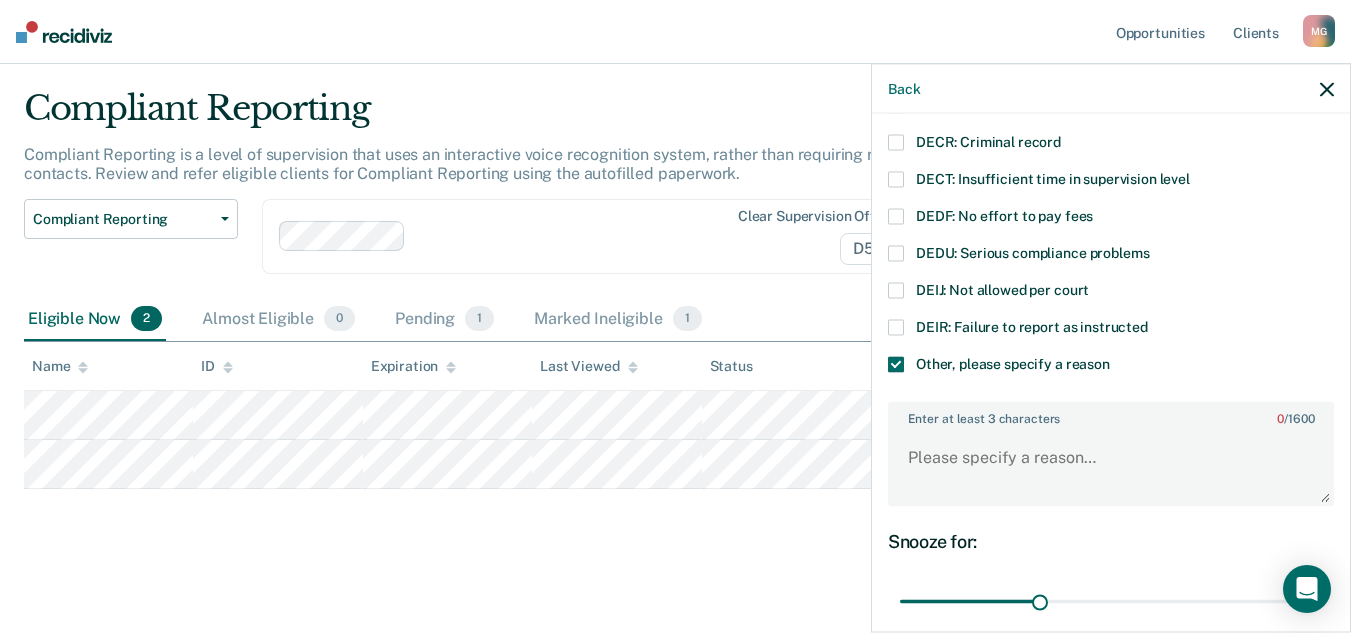 scroll, scrollTop: 333, scrollLeft: 0, axis: vertical 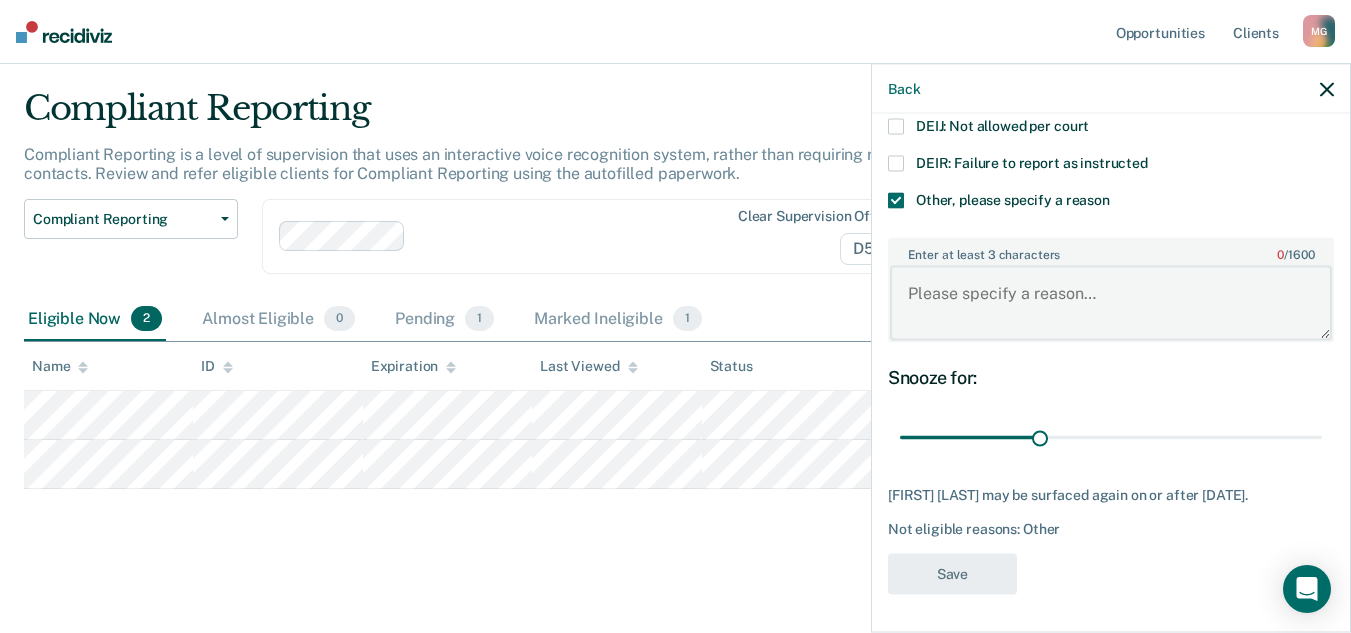 click on "Enter at least 3 characters 0  /  1600" at bounding box center [1111, 303] 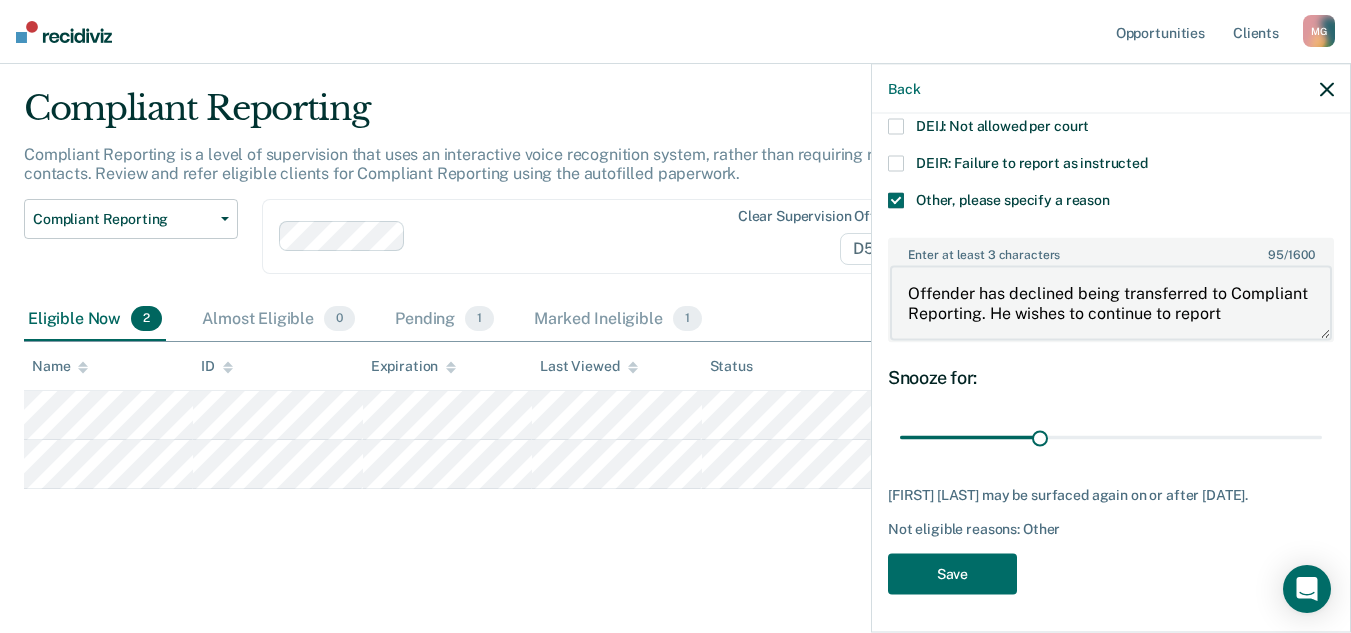 scroll, scrollTop: 3, scrollLeft: 0, axis: vertical 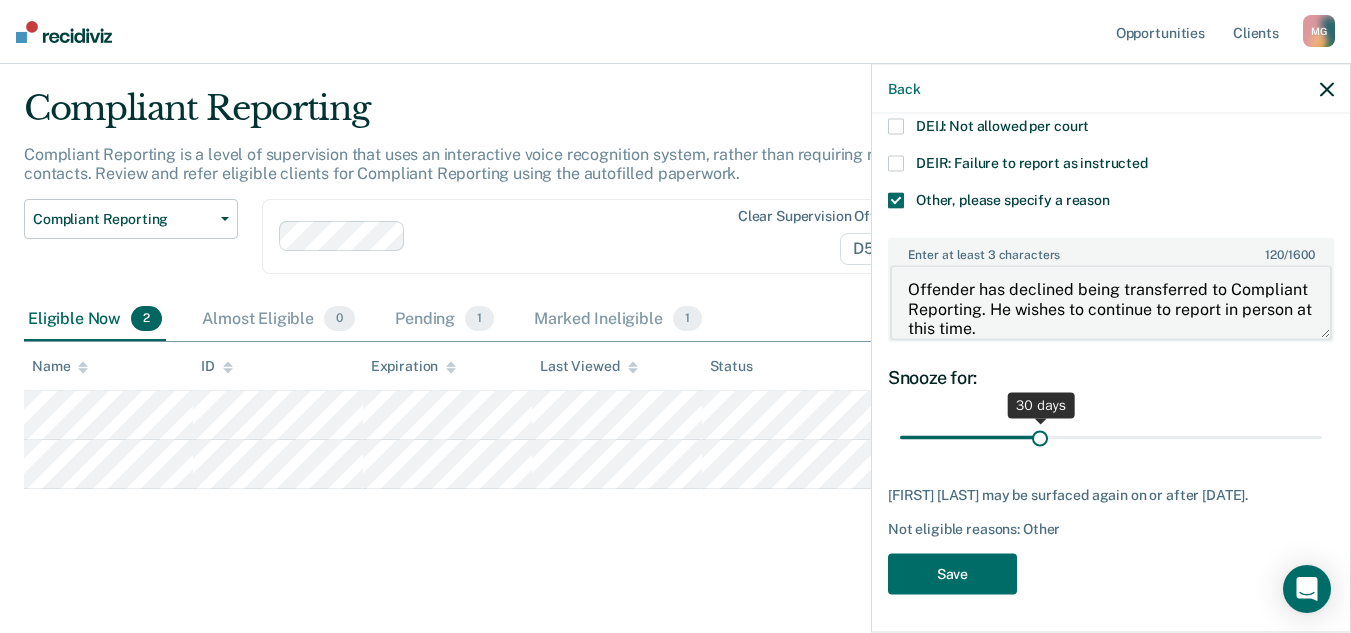 type on "Offender has declined being transferred to Compliant Reporting. He wishes to continue to report in person at this time." 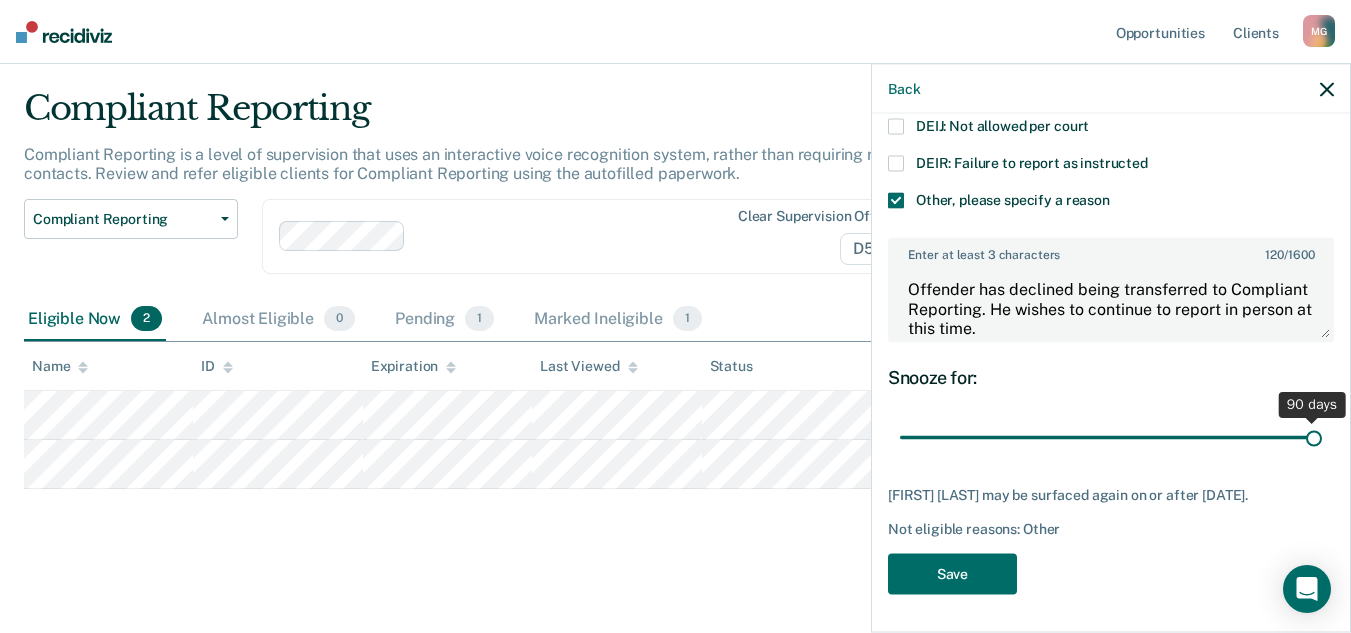 drag, startPoint x: 1031, startPoint y: 438, endPoint x: 1333, endPoint y: 461, distance: 302.87457 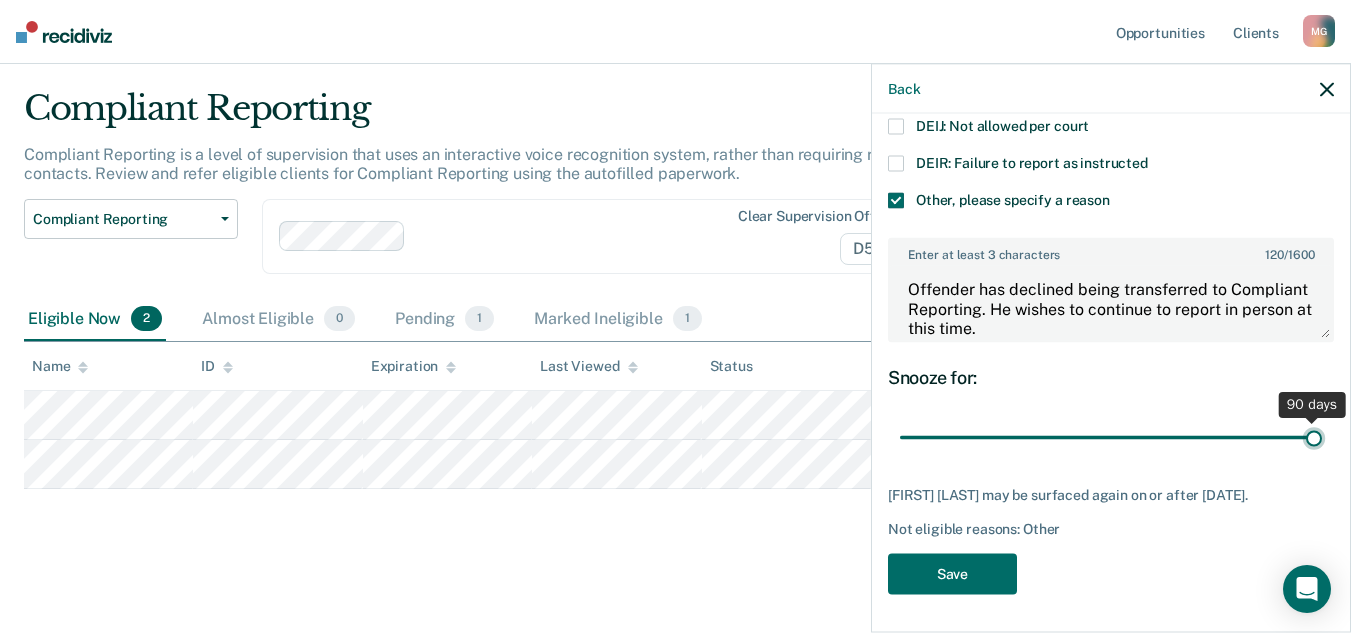 type on "90" 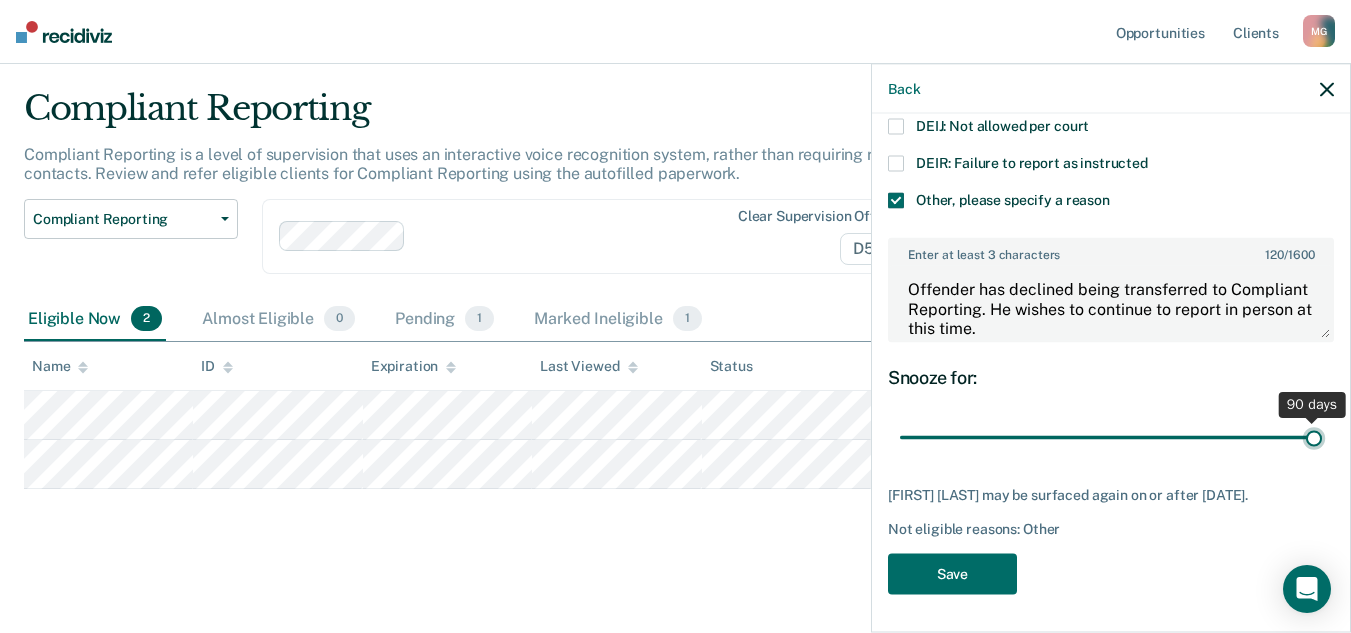 click at bounding box center [1111, 437] 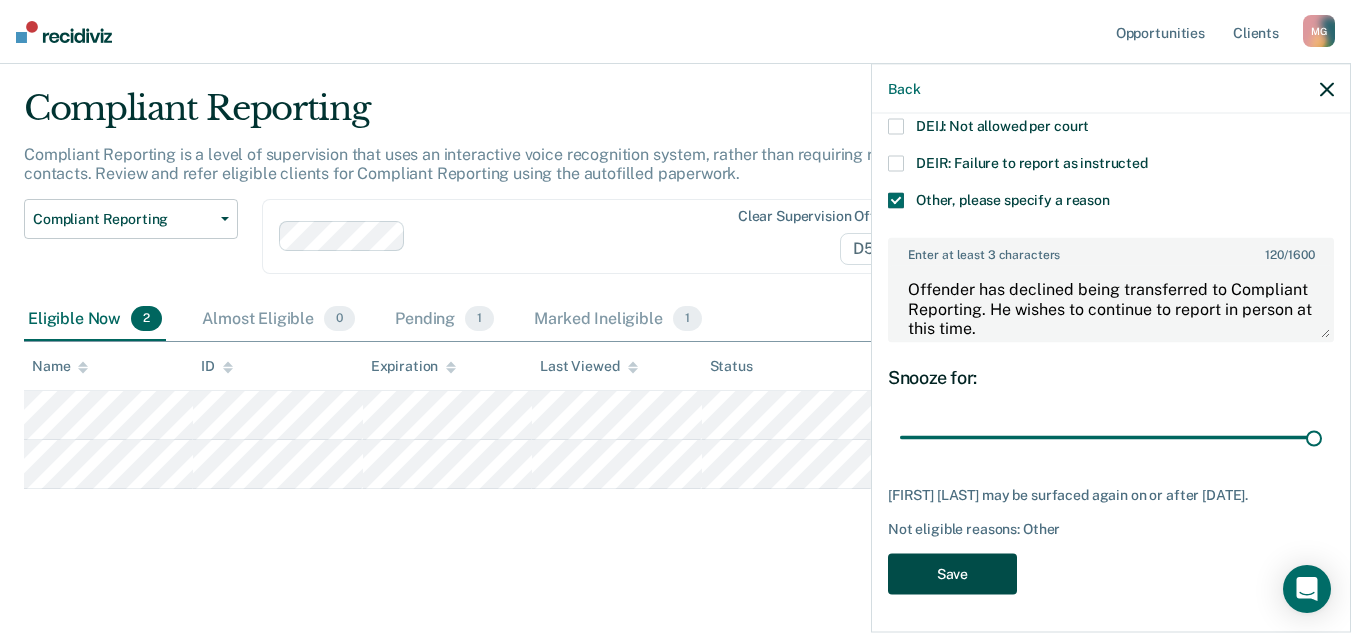 click on "Save" at bounding box center [952, 573] 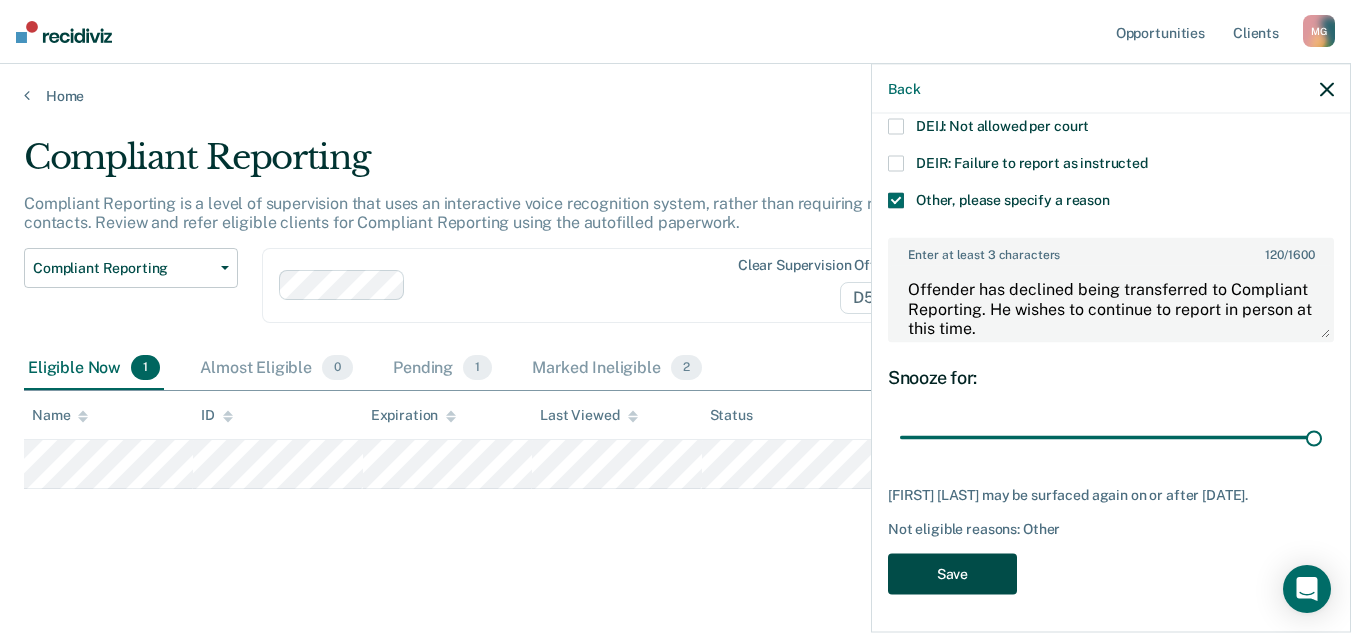 scroll, scrollTop: 1, scrollLeft: 0, axis: vertical 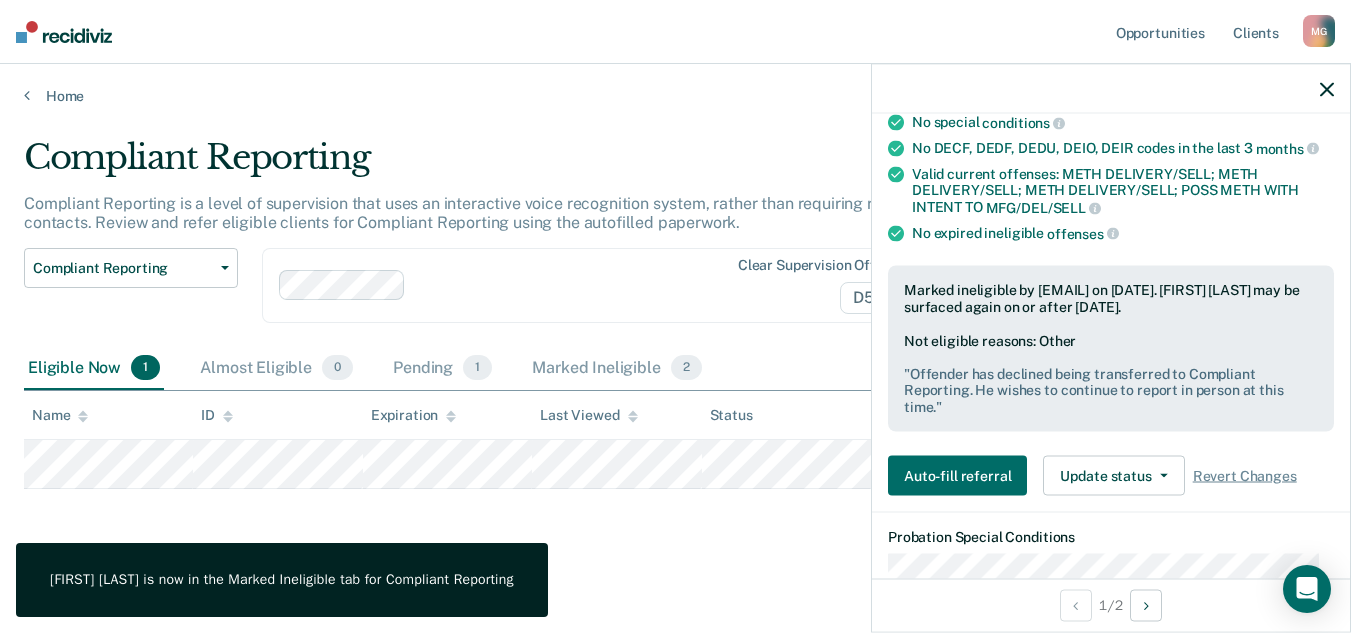 click on "Compliant Reporting   Compliant Reporting is a level of supervision that uses an interactive voice recognition system, rather than requiring regular face-to-face contacts. Review and refer eligible clients for Compliant Reporting using the autofilled paperwork. Compliant Reporting Compliant Reporting Supervision Level Downgrade Suspension of Direct Supervision Clear   supervision officers D50   Eligible Now 1 Almost Eligible 0 Pending 1 Marked Ineligible 2
To pick up a draggable item, press the space bar.
While dragging, use the arrow keys to move the item.
Press space again to drop the item in its new position, or press escape to cancel.
Name ID Expiration Last Viewed Status Assigned to" at bounding box center [675, 342] 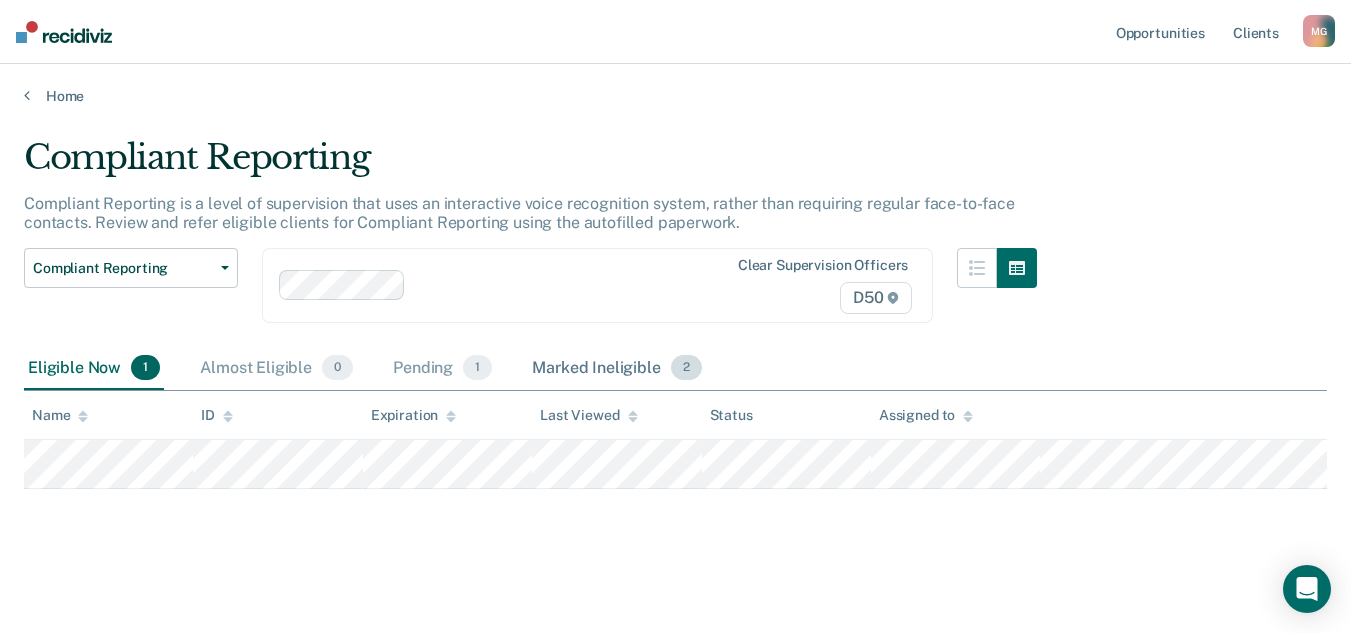 click on "Marked Ineligible 2" at bounding box center [617, 369] 